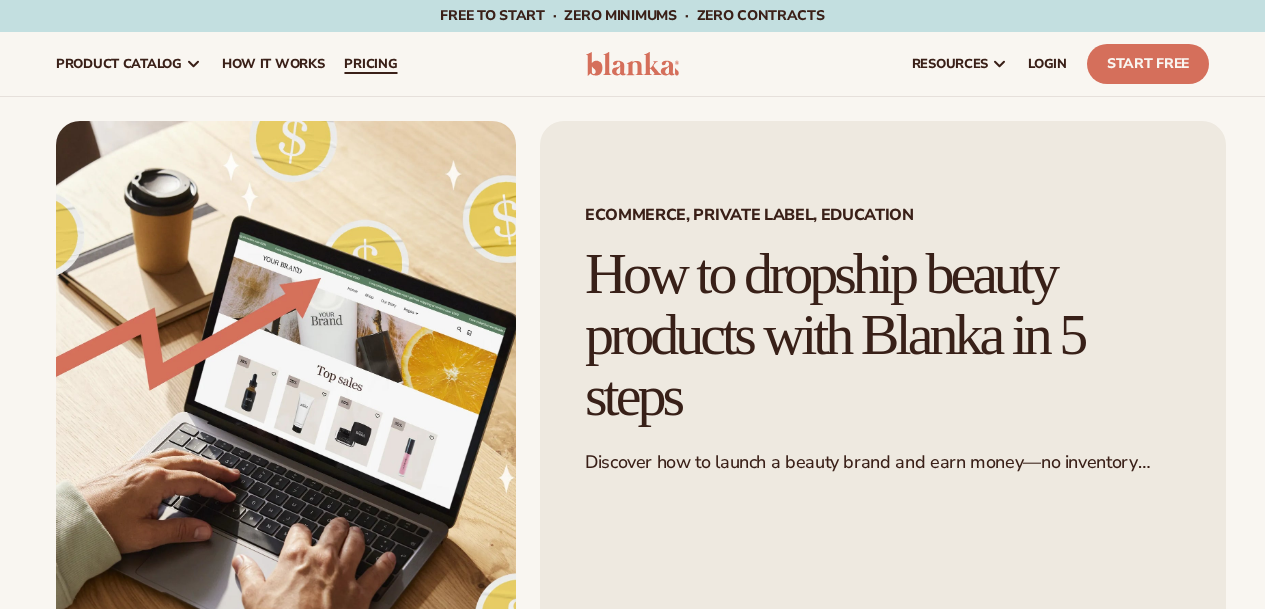 scroll, scrollTop: 0, scrollLeft: 0, axis: both 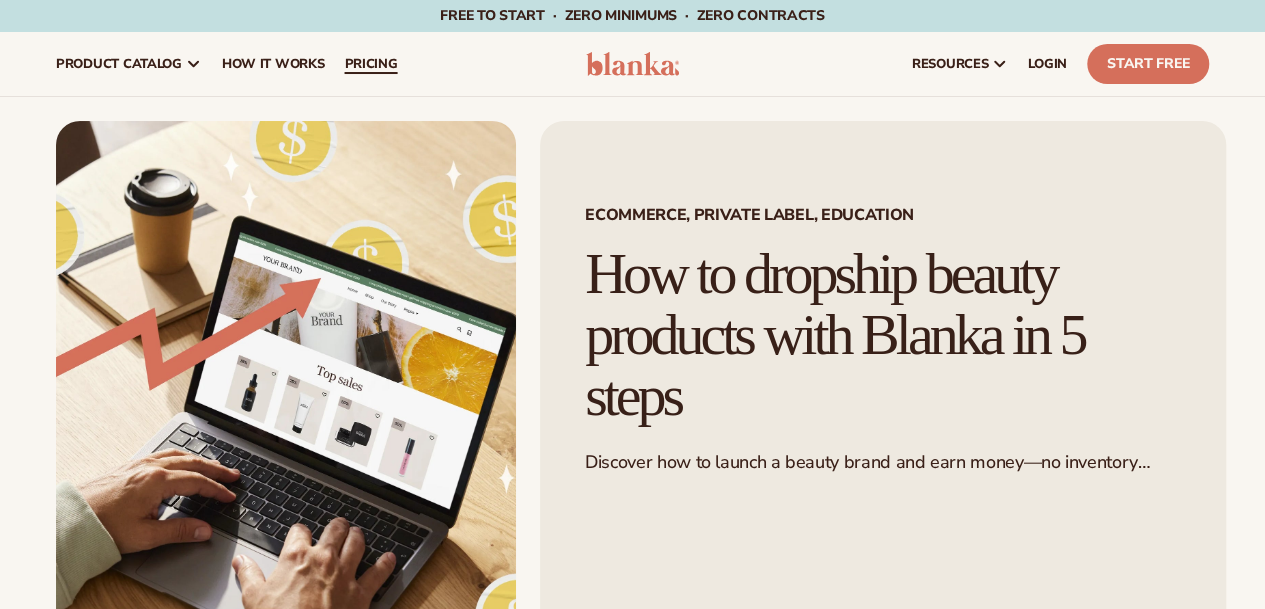click on "pricing" at bounding box center (370, 64) 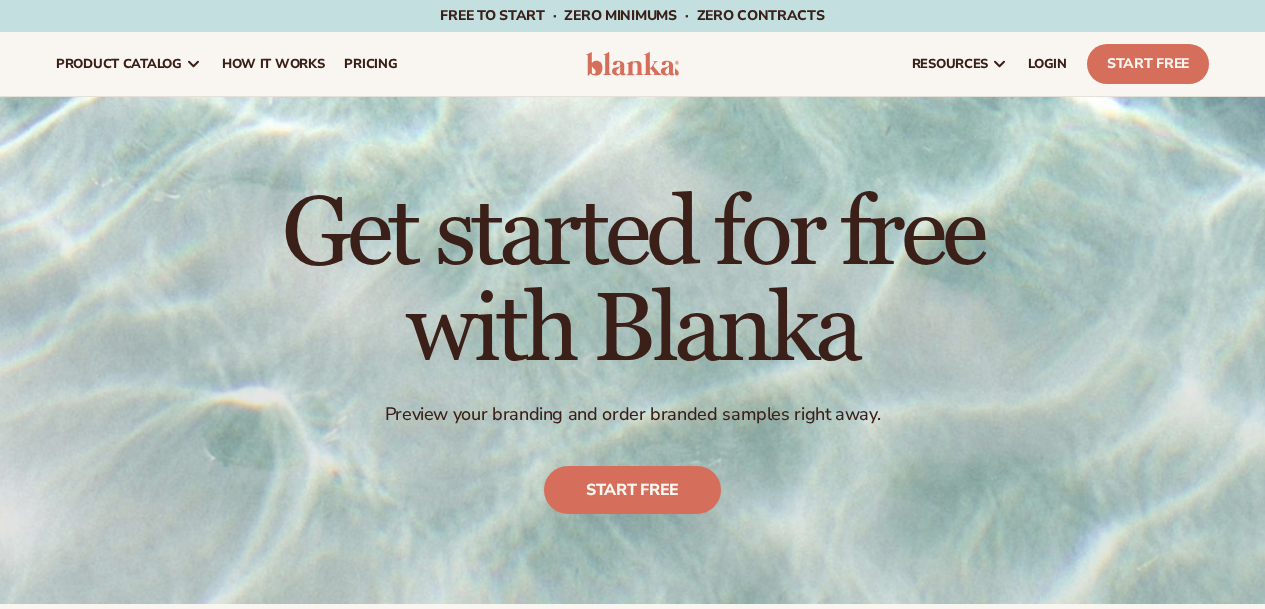 scroll, scrollTop: 0, scrollLeft: 0, axis: both 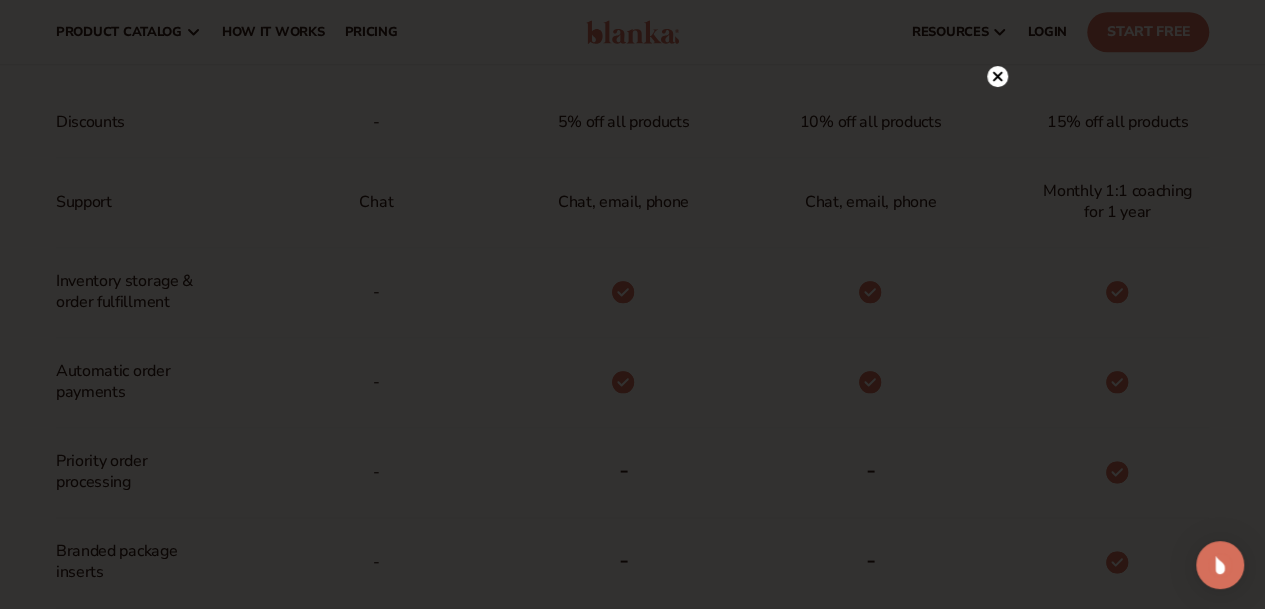click 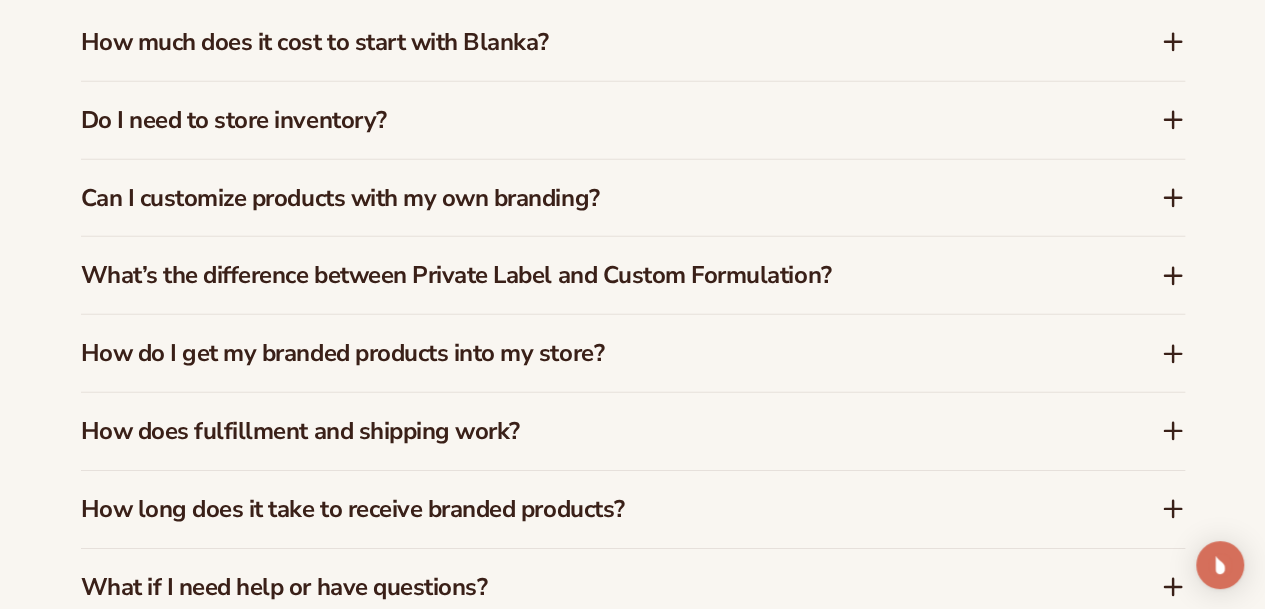scroll, scrollTop: 2972, scrollLeft: 0, axis: vertical 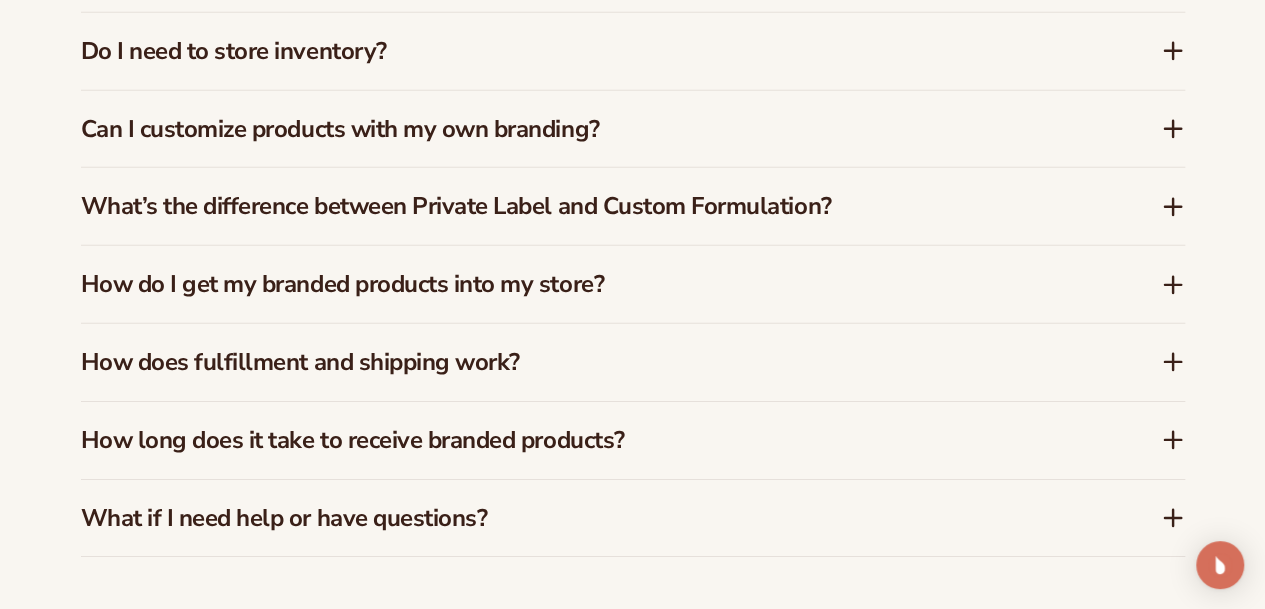 click on "Do I need to store inventory?" at bounding box center [633, 51] 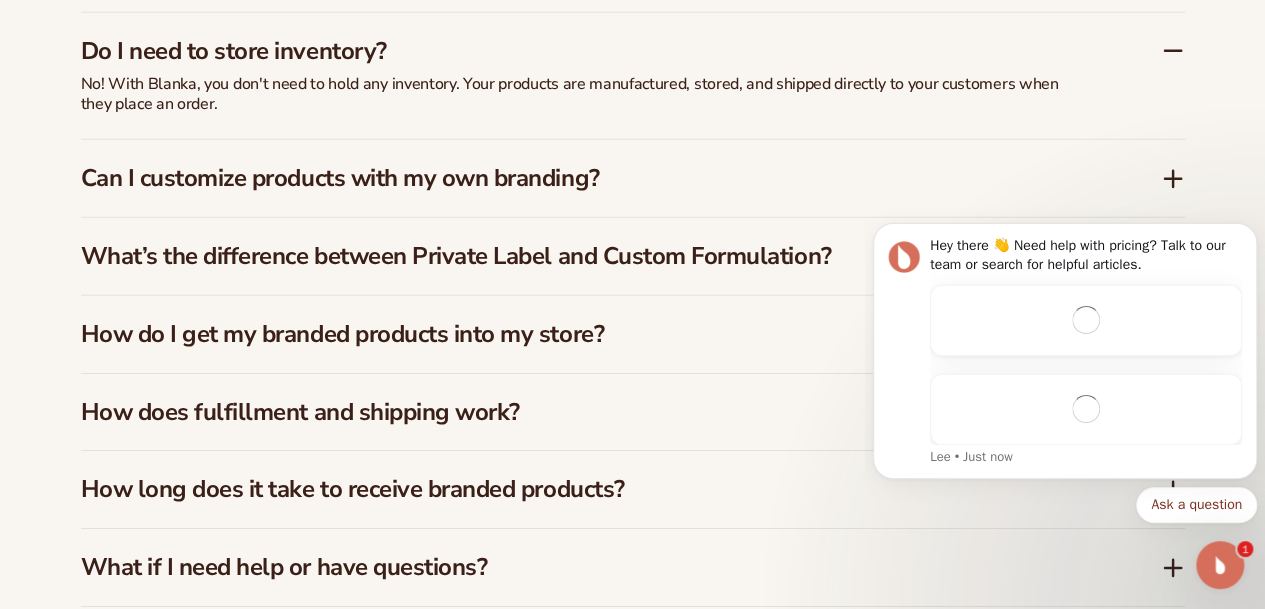 scroll, scrollTop: 0, scrollLeft: 0, axis: both 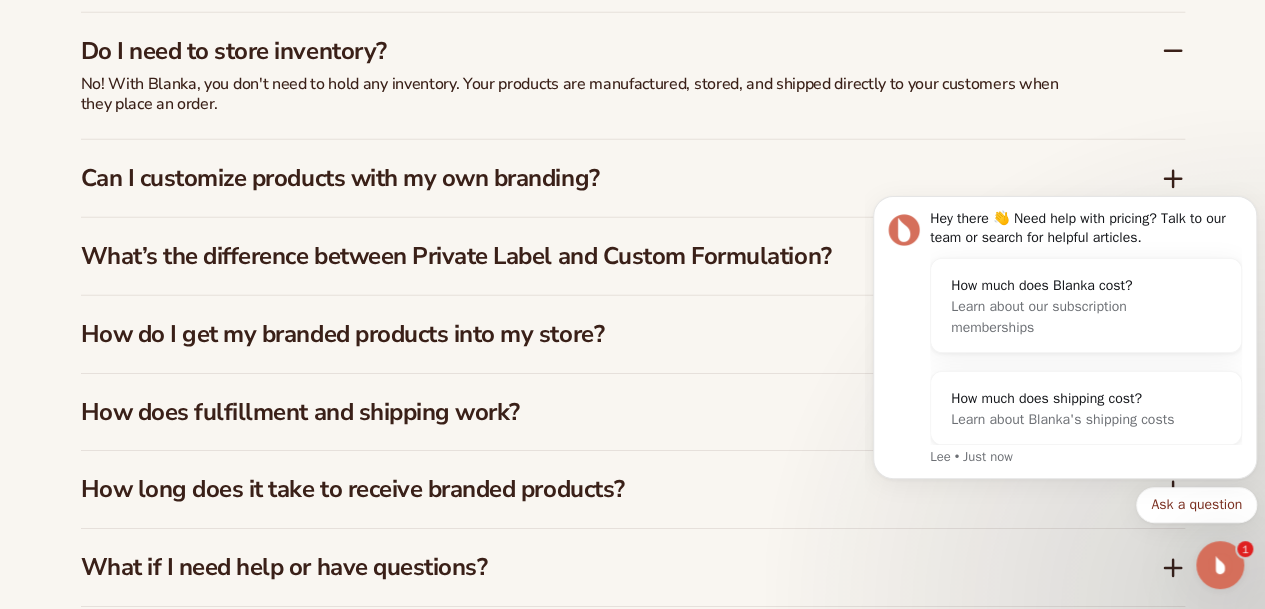 click on "Do I need to store inventory?" at bounding box center [633, 43] 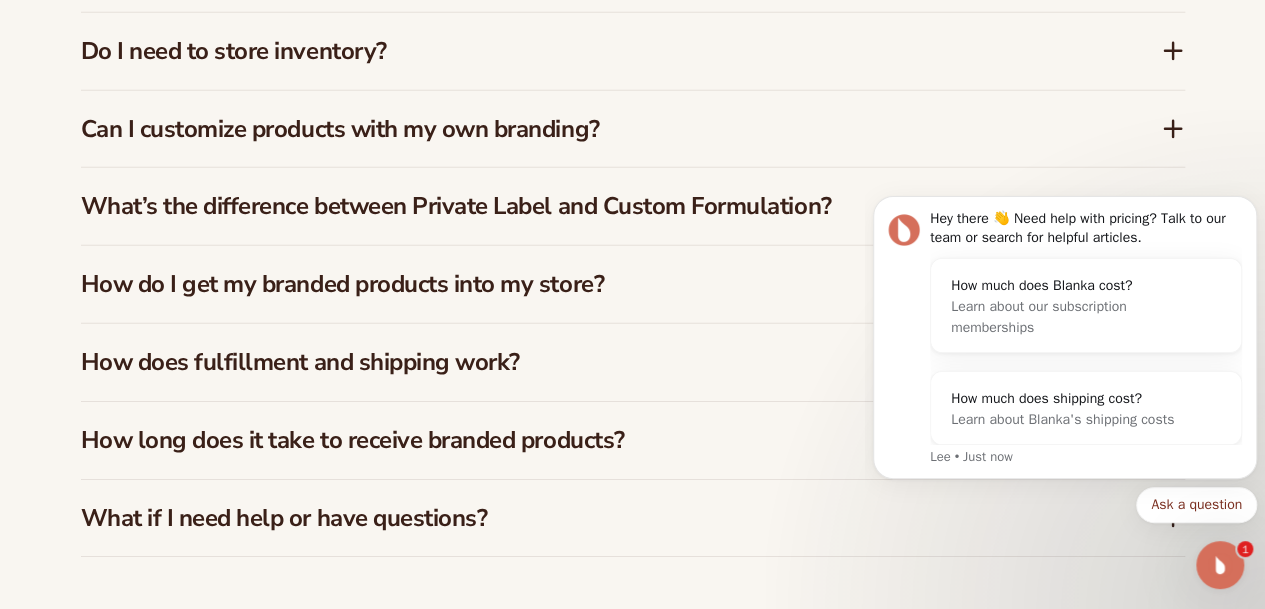click on "Can I customize products with my own branding?" at bounding box center [591, 129] 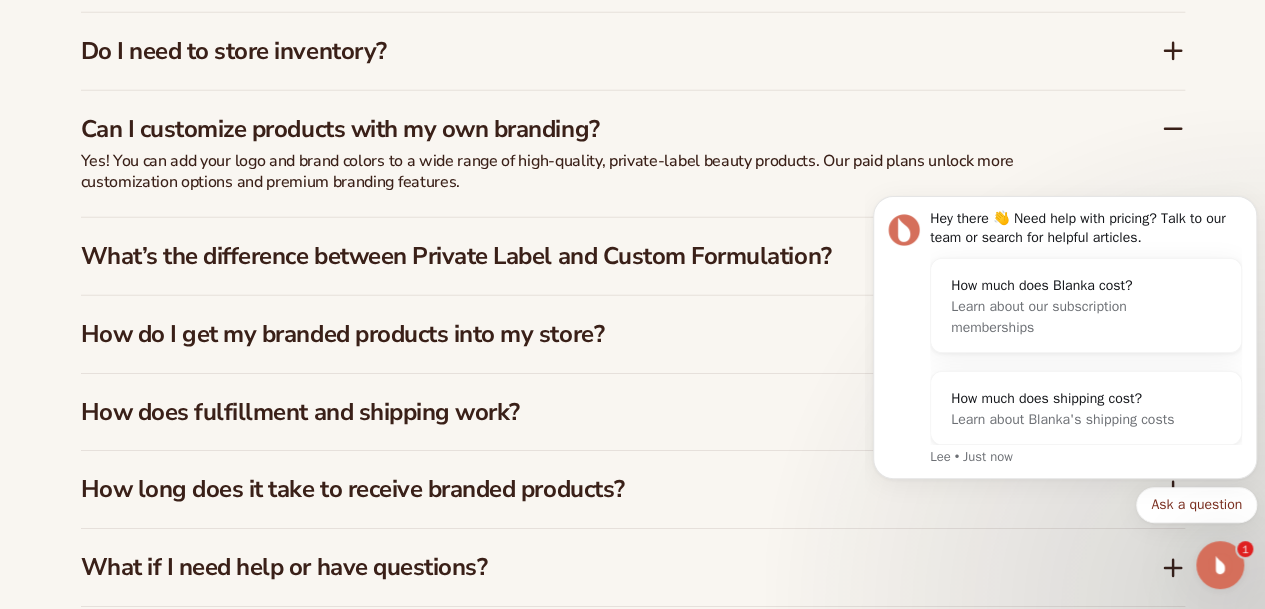 click on "Can I customize products with my own branding?" at bounding box center (591, 129) 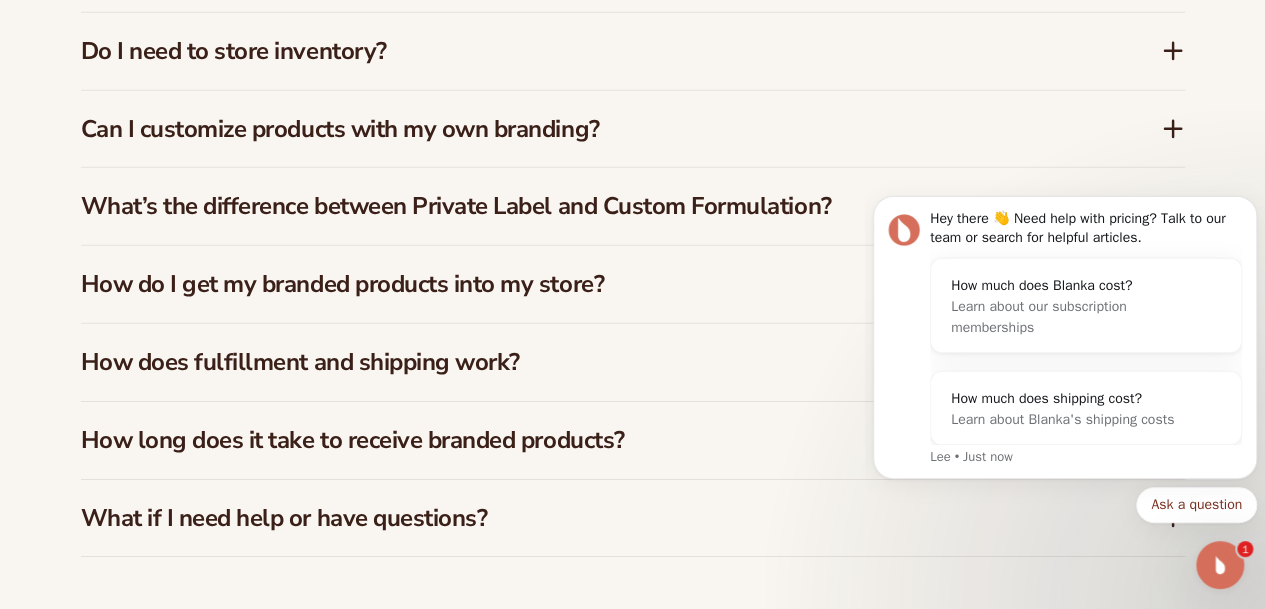 click on "What’s the difference between Private Label and Custom Formulation?" at bounding box center (591, 206) 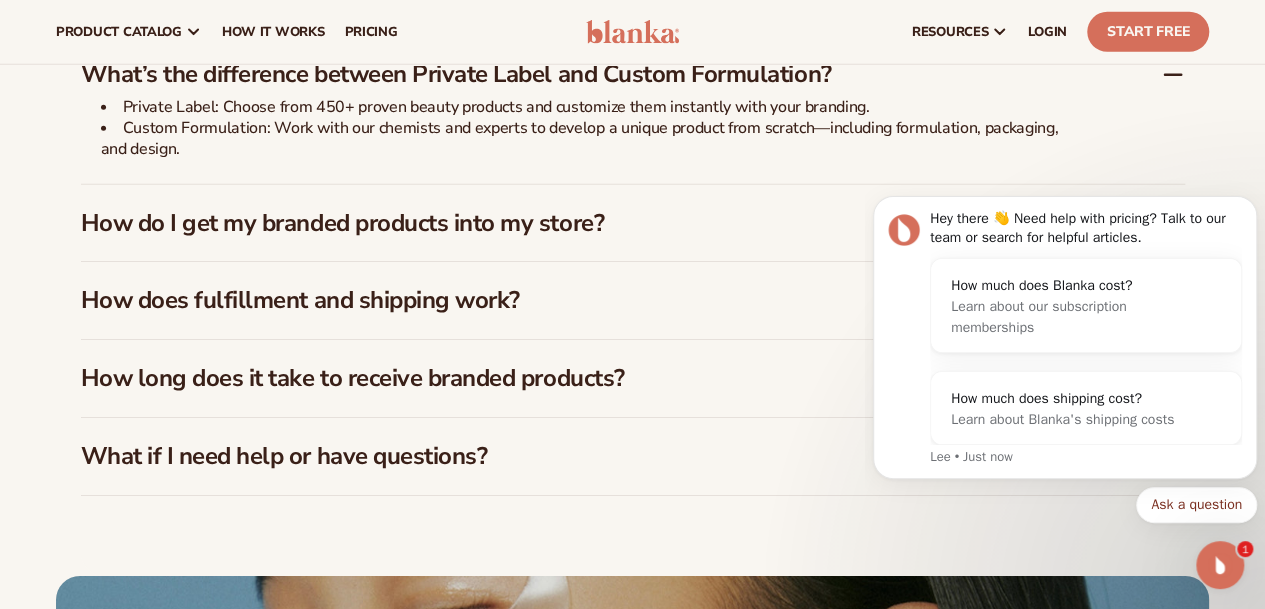 scroll, scrollTop: 3098, scrollLeft: 0, axis: vertical 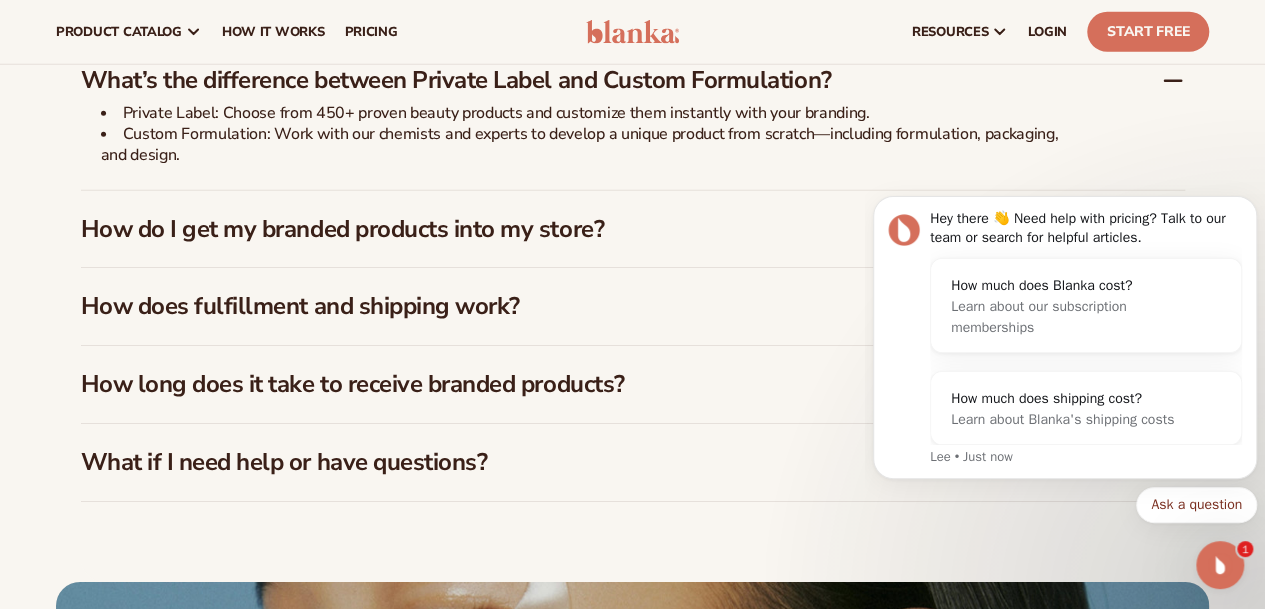 click on "How do I get my branded products into my store?" at bounding box center [591, 229] 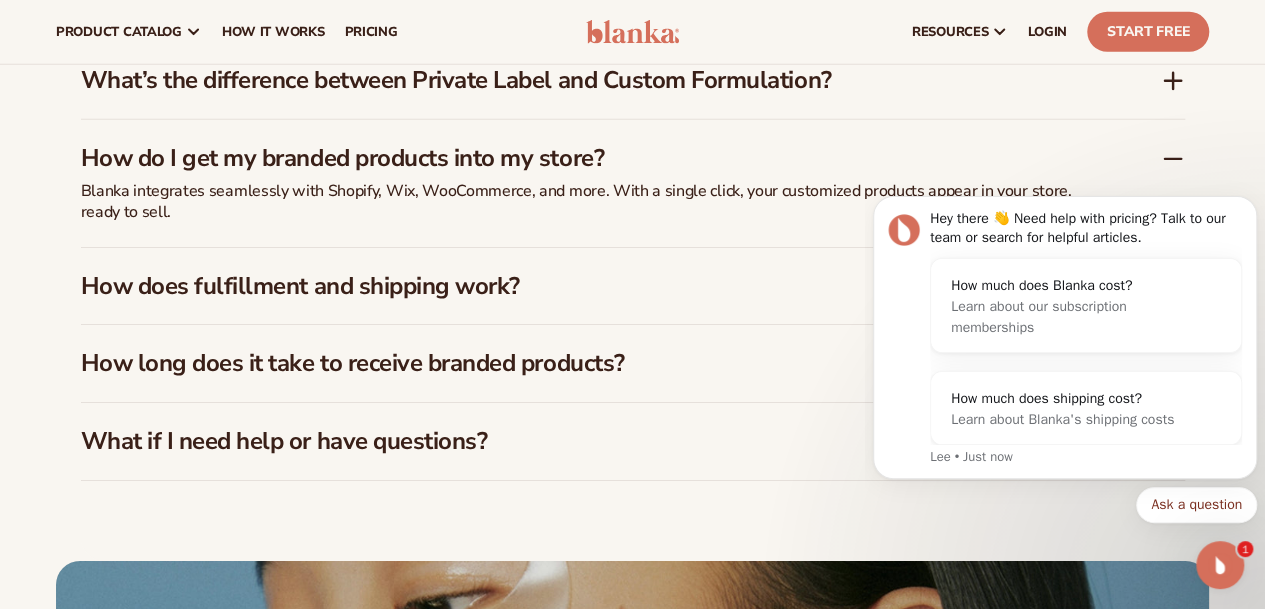 click on "How does fulfillment and shipping work?" at bounding box center [591, 286] 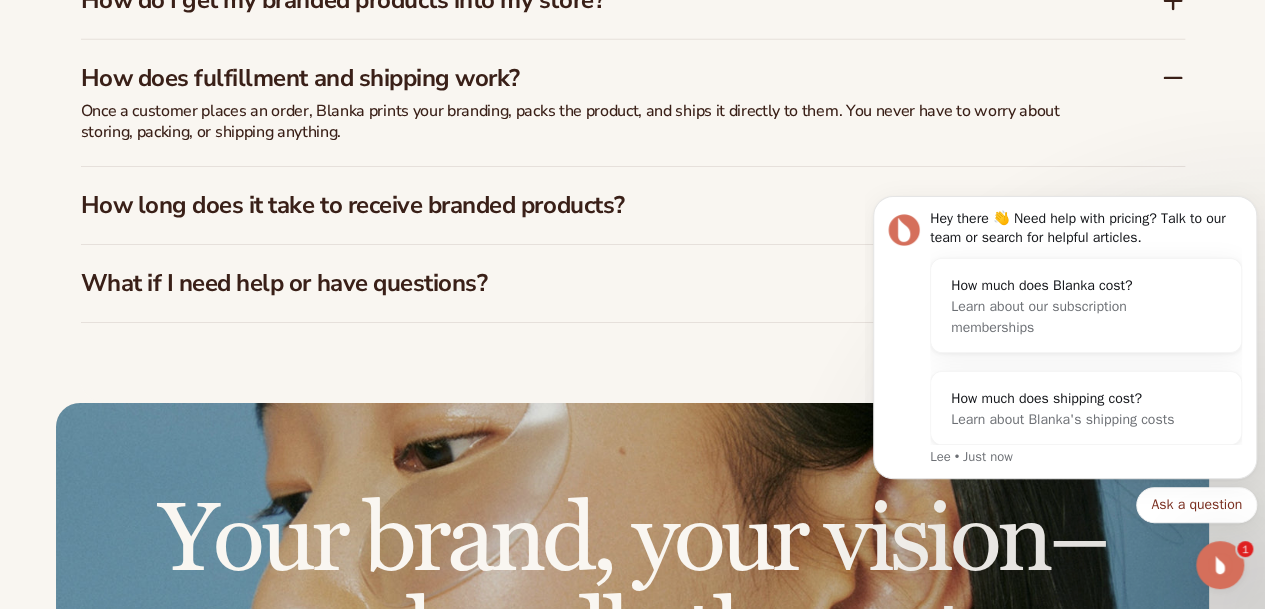 scroll, scrollTop: 3262, scrollLeft: 0, axis: vertical 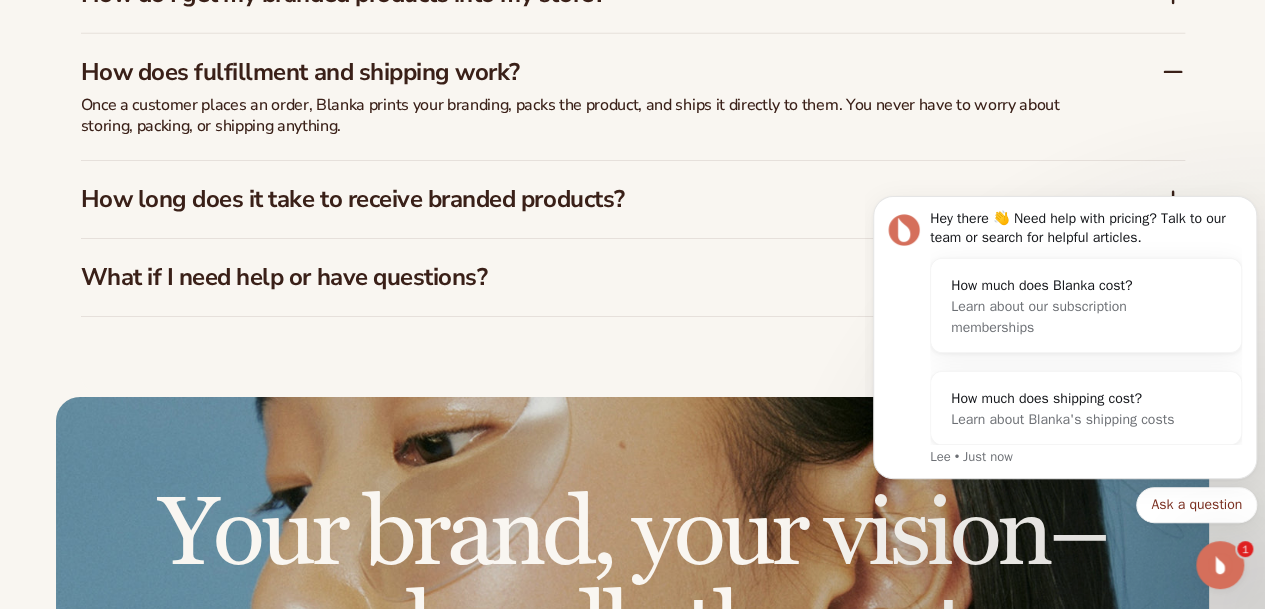 click on "How long does it take to receive branded products?" at bounding box center (633, 199) 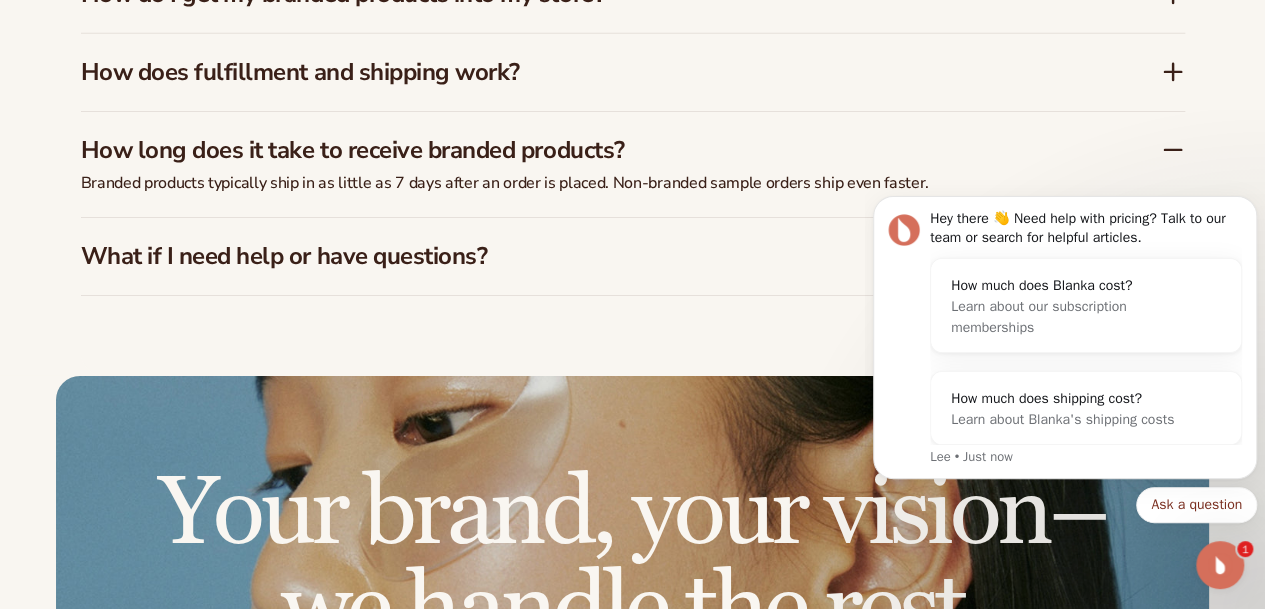 click on "What if I need help or have questions?" at bounding box center (633, 256) 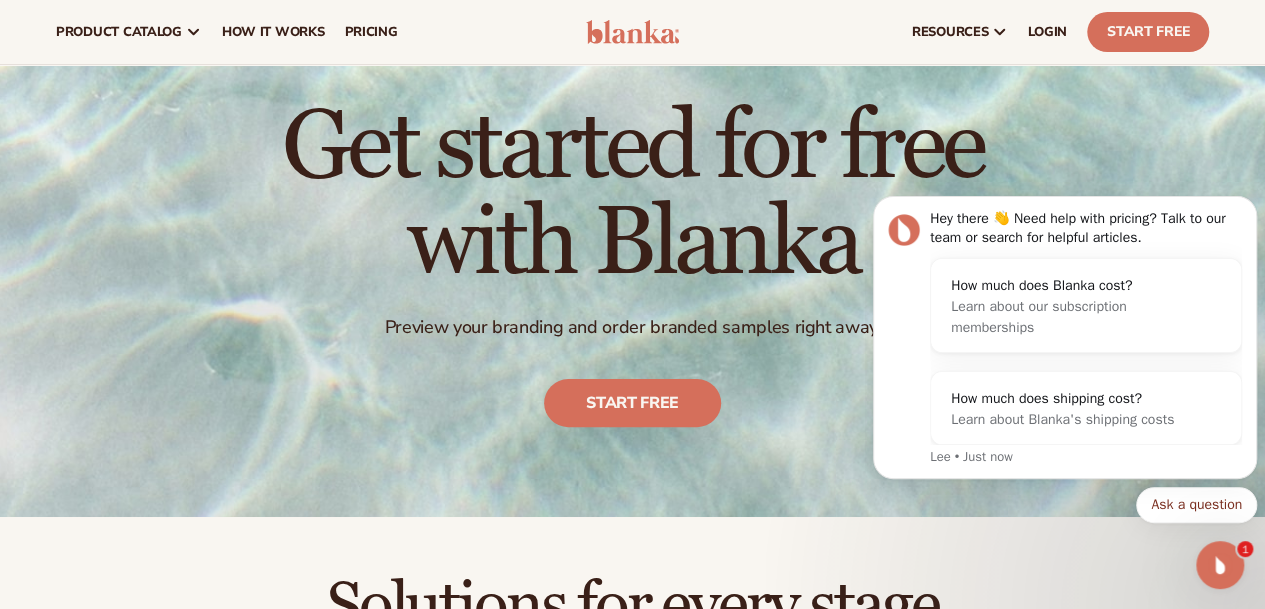 click on "Free to start · ZERO minimums · ZERO contracts ·
Free to start · ZERO minimums · ZERO contracts ·
Free to start · ZERO minimums · ZERO contracts ·
Free to start · ZERO minimums · ZERO contracts ·
Free to start · ZERO minimums · ZERO contracts ·
Free to start · ZERO minimums · ZERO contracts ·" at bounding box center [632, -71] 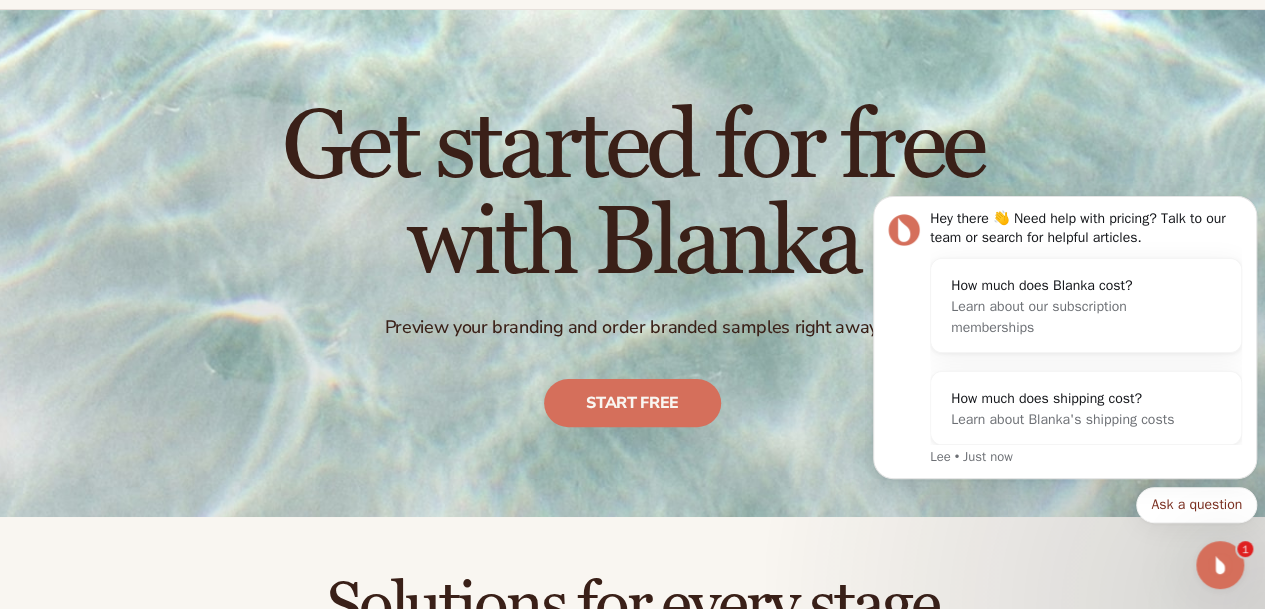 scroll, scrollTop: 8, scrollLeft: 0, axis: vertical 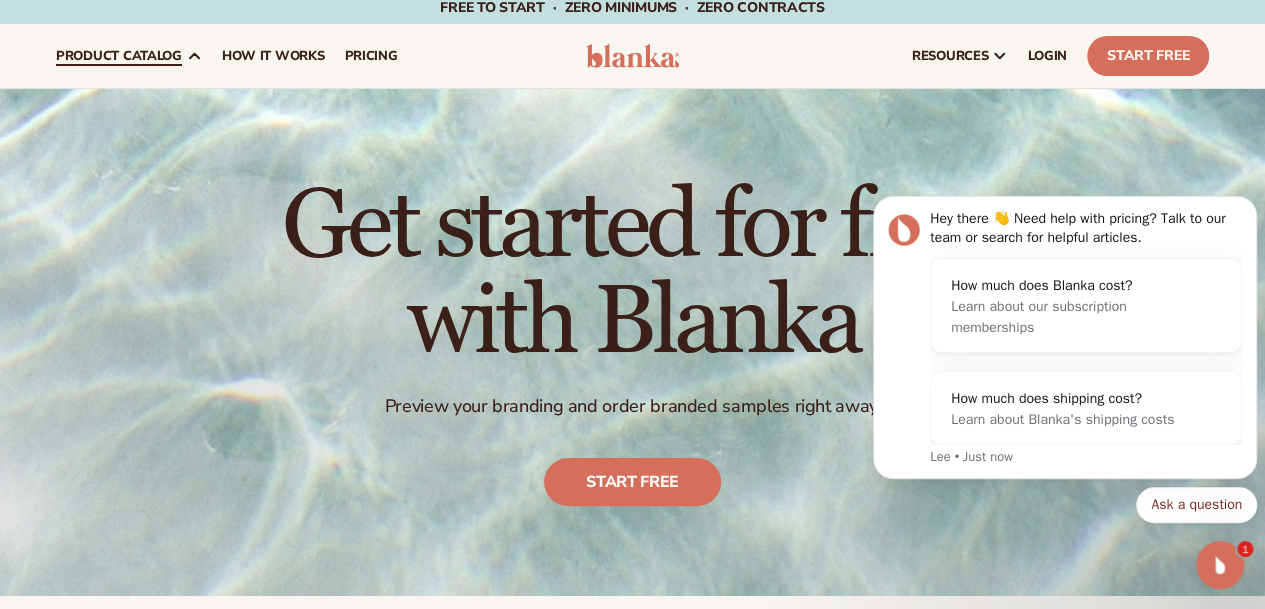 click on "product catalog" at bounding box center [119, 56] 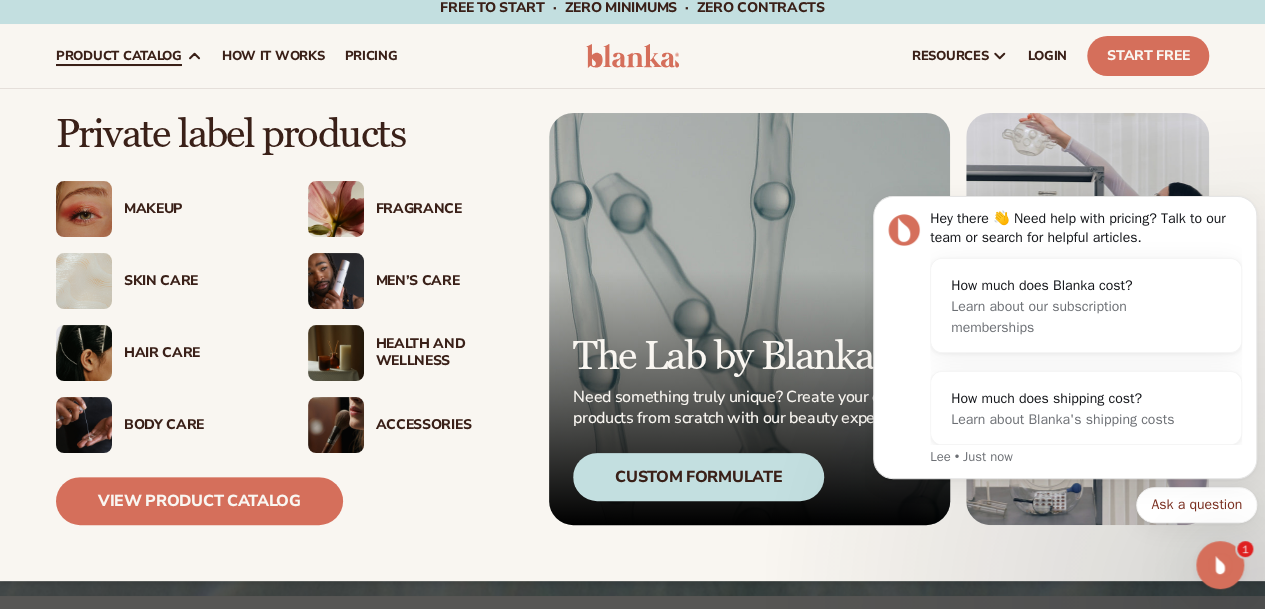 click on "Skin Care" at bounding box center (196, 281) 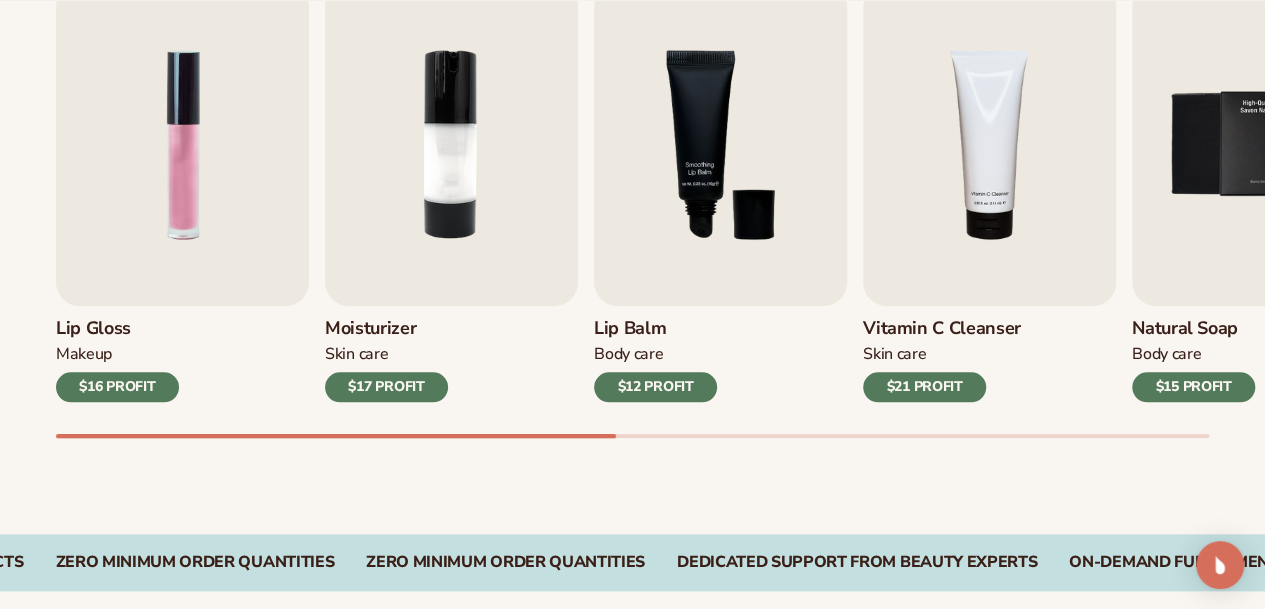 scroll, scrollTop: 726, scrollLeft: 0, axis: vertical 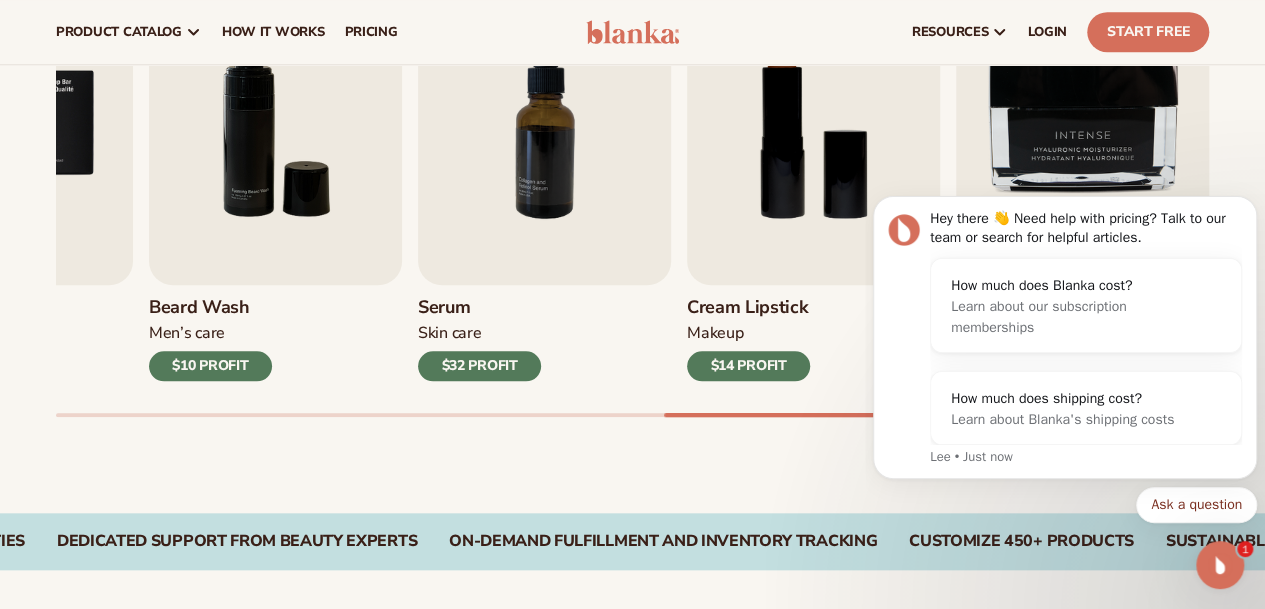 click on "Serum" at bounding box center (479, 308) 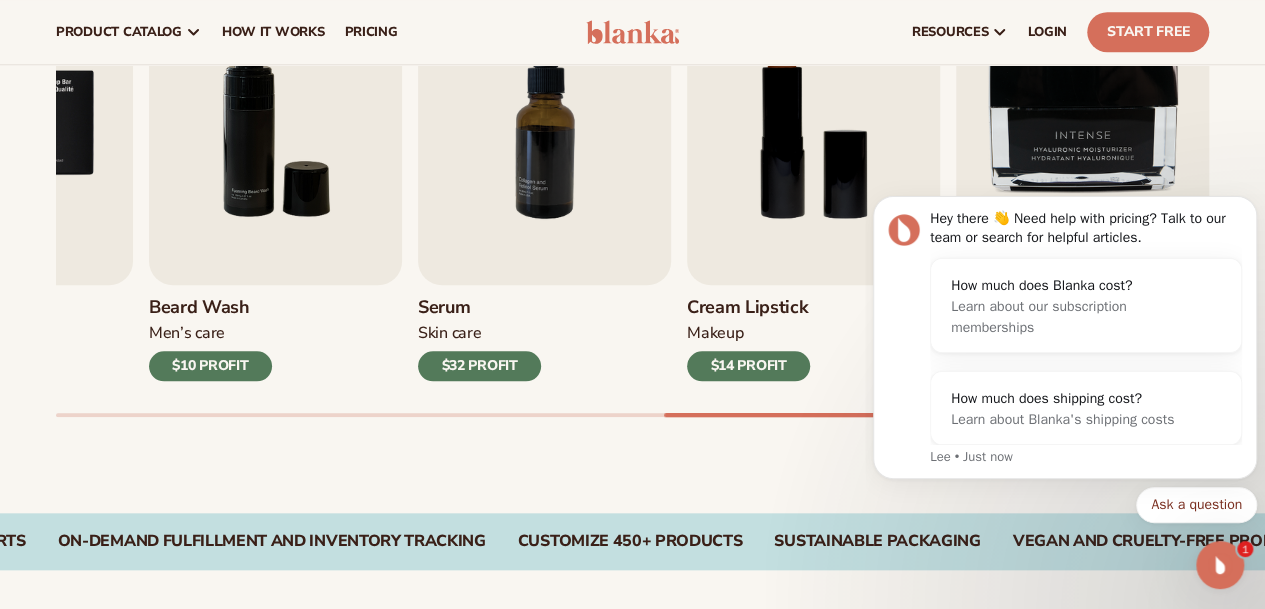 click at bounding box center [544, 123] 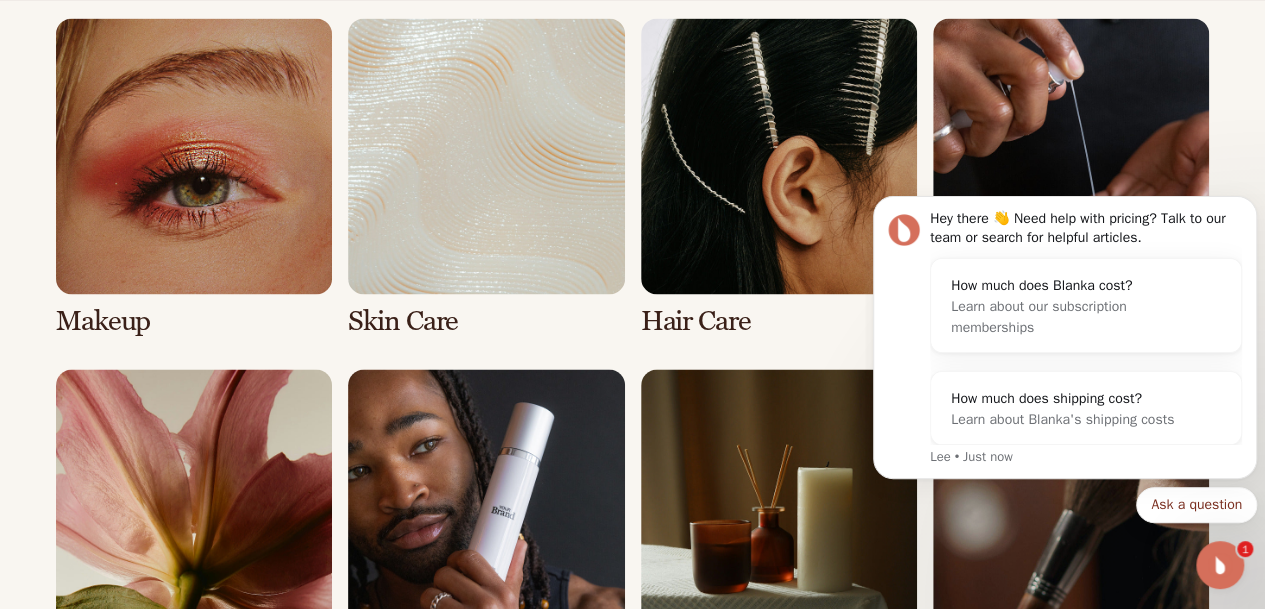 scroll, scrollTop: 1522, scrollLeft: 0, axis: vertical 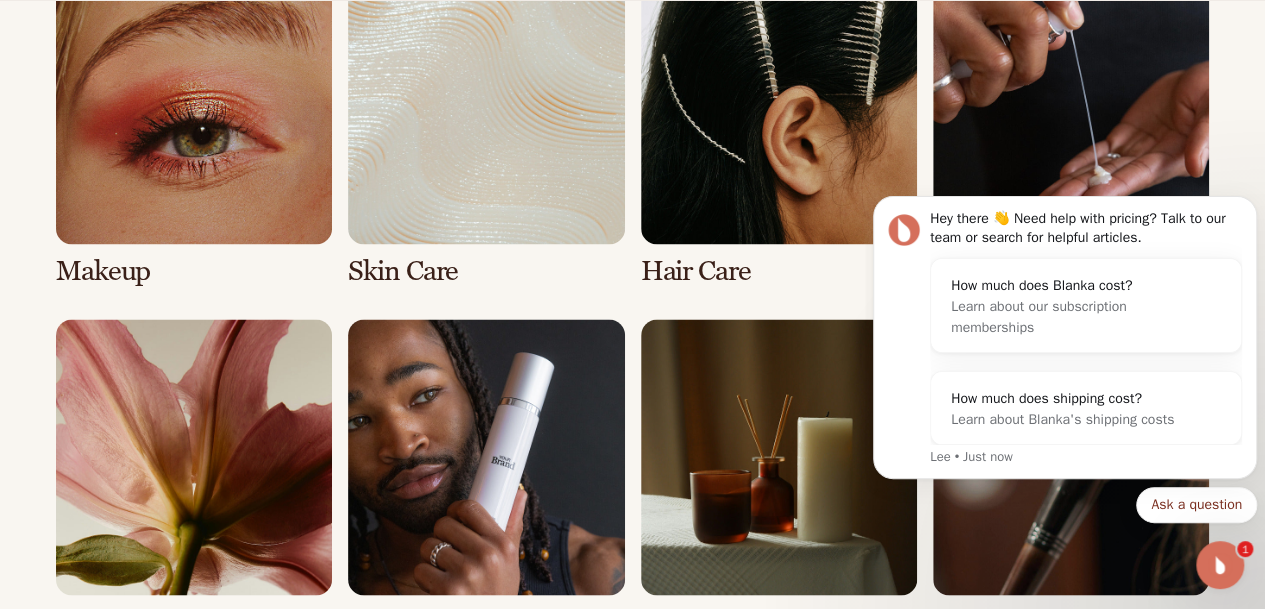 click at bounding box center [486, 127] 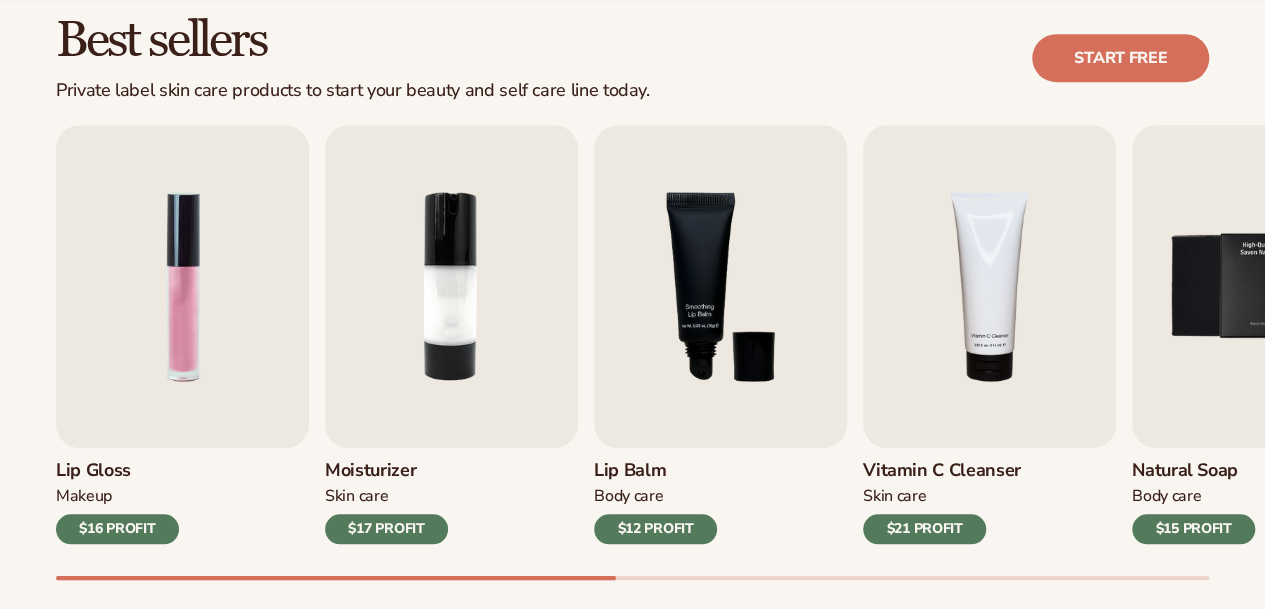 scroll, scrollTop: 663, scrollLeft: 0, axis: vertical 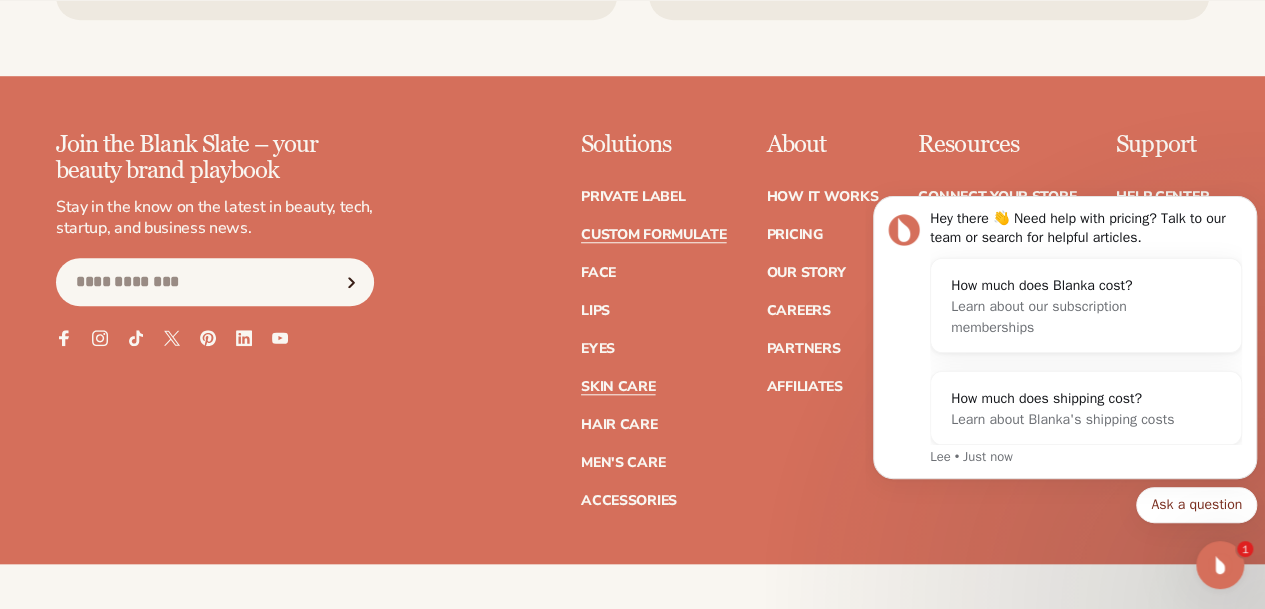 click on "Custom formulate" at bounding box center [654, 235] 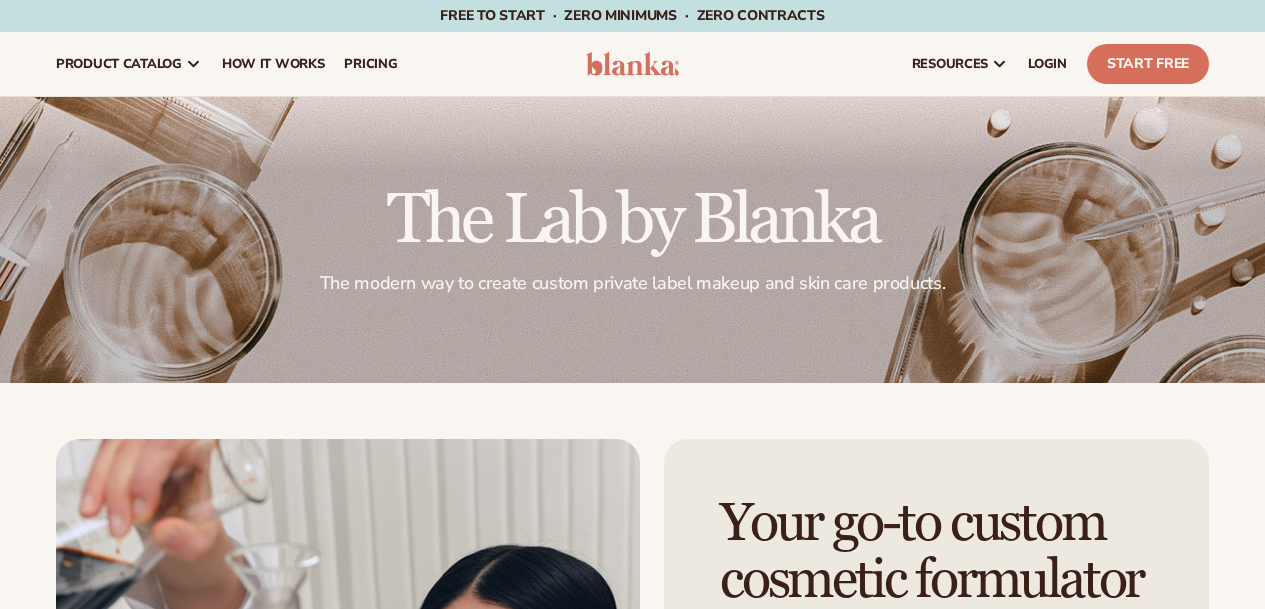 scroll, scrollTop: 0, scrollLeft: 0, axis: both 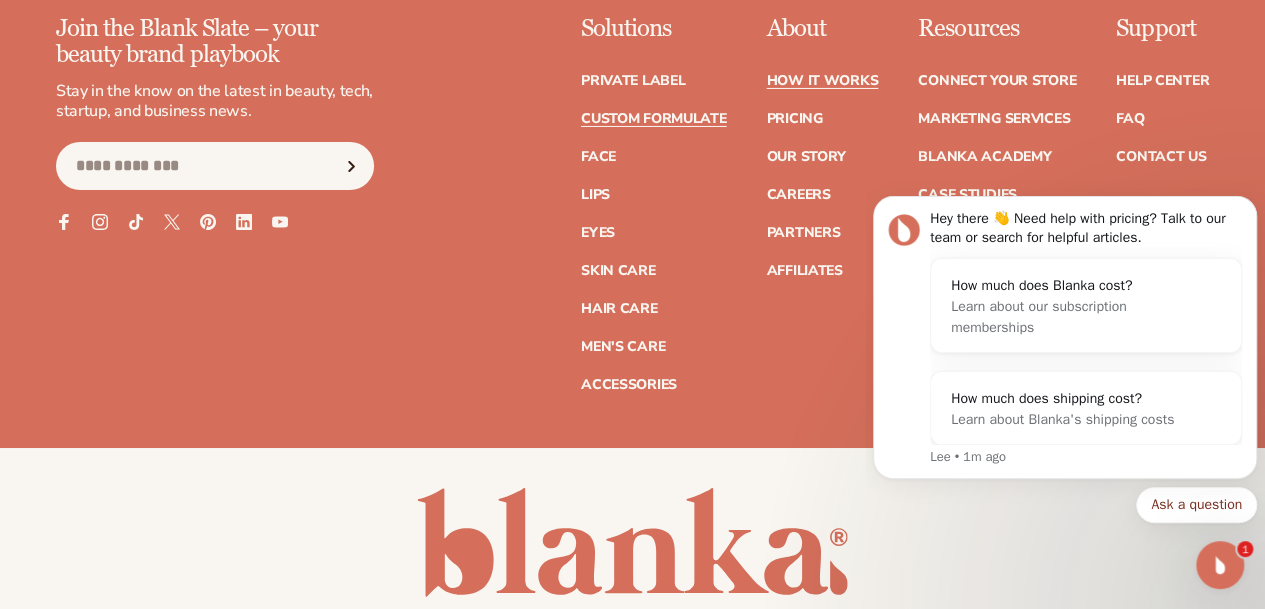 click on "How It Works" at bounding box center (822, 81) 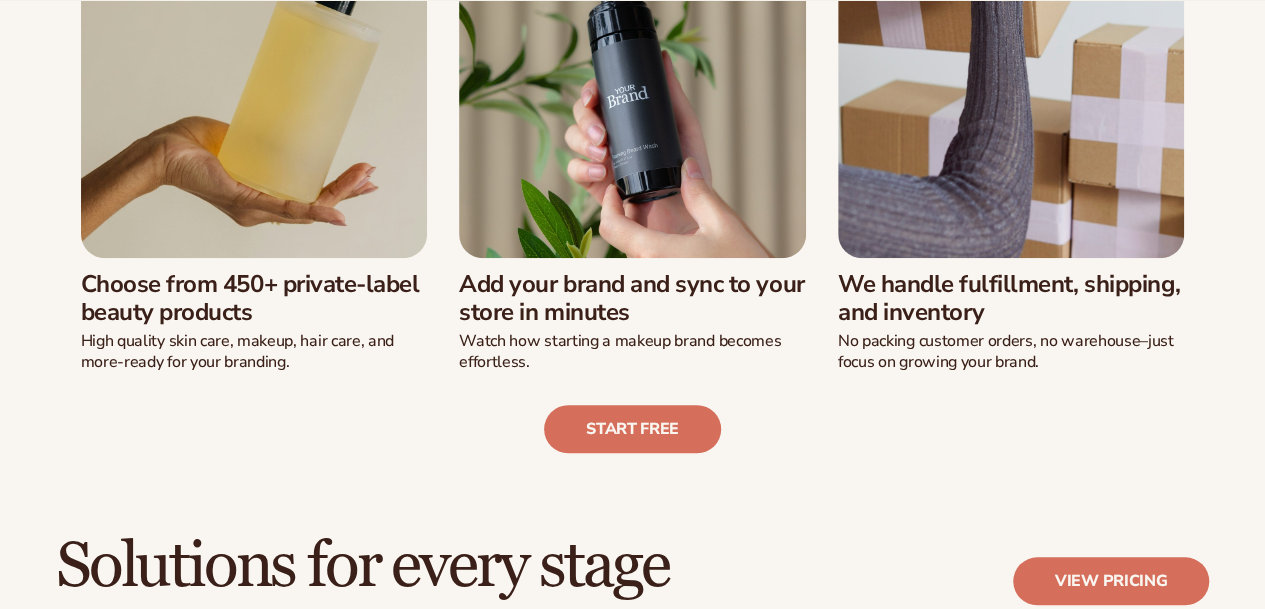 scroll, scrollTop: 628, scrollLeft: 0, axis: vertical 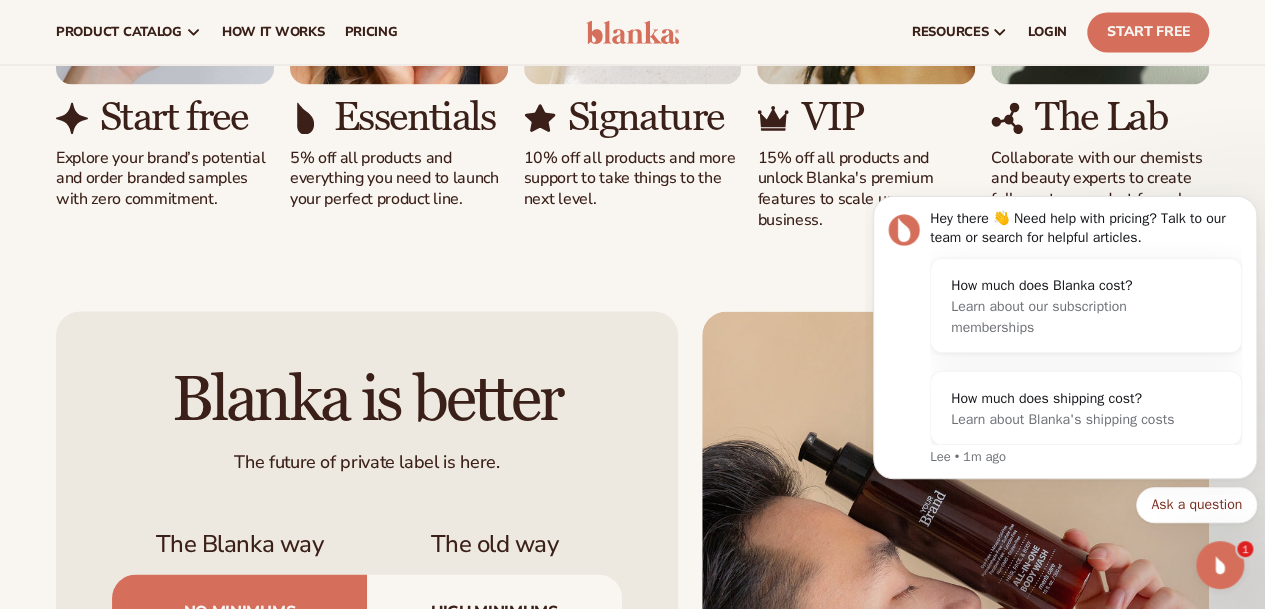 click at bounding box center [955, 656] 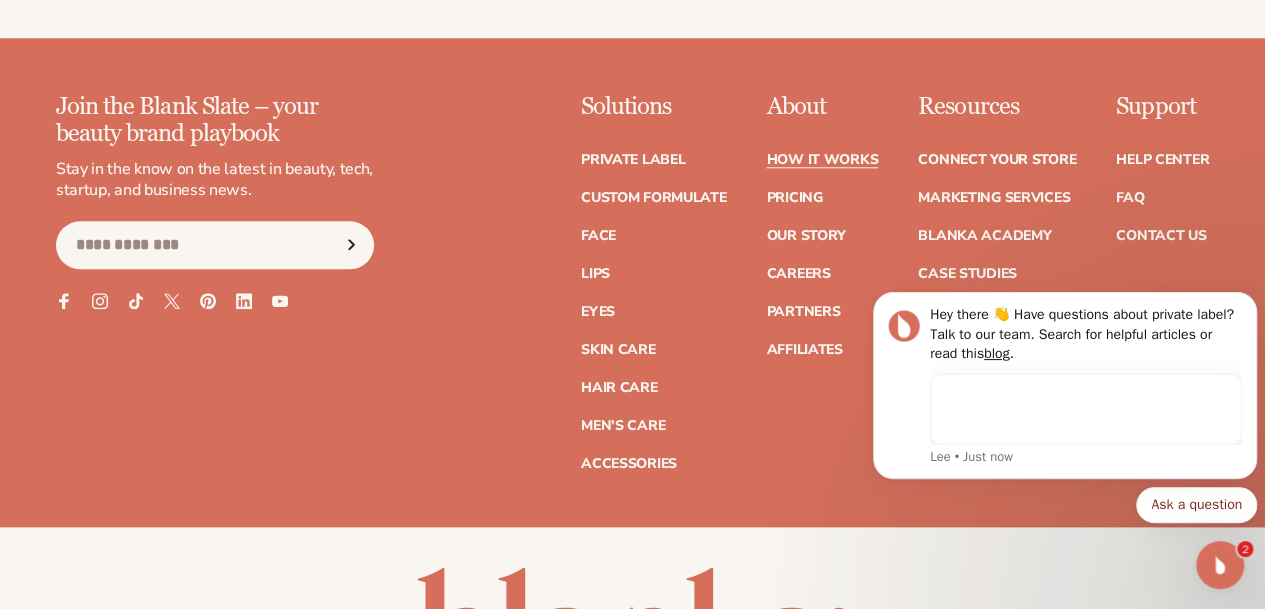 scroll, scrollTop: 4786, scrollLeft: 0, axis: vertical 